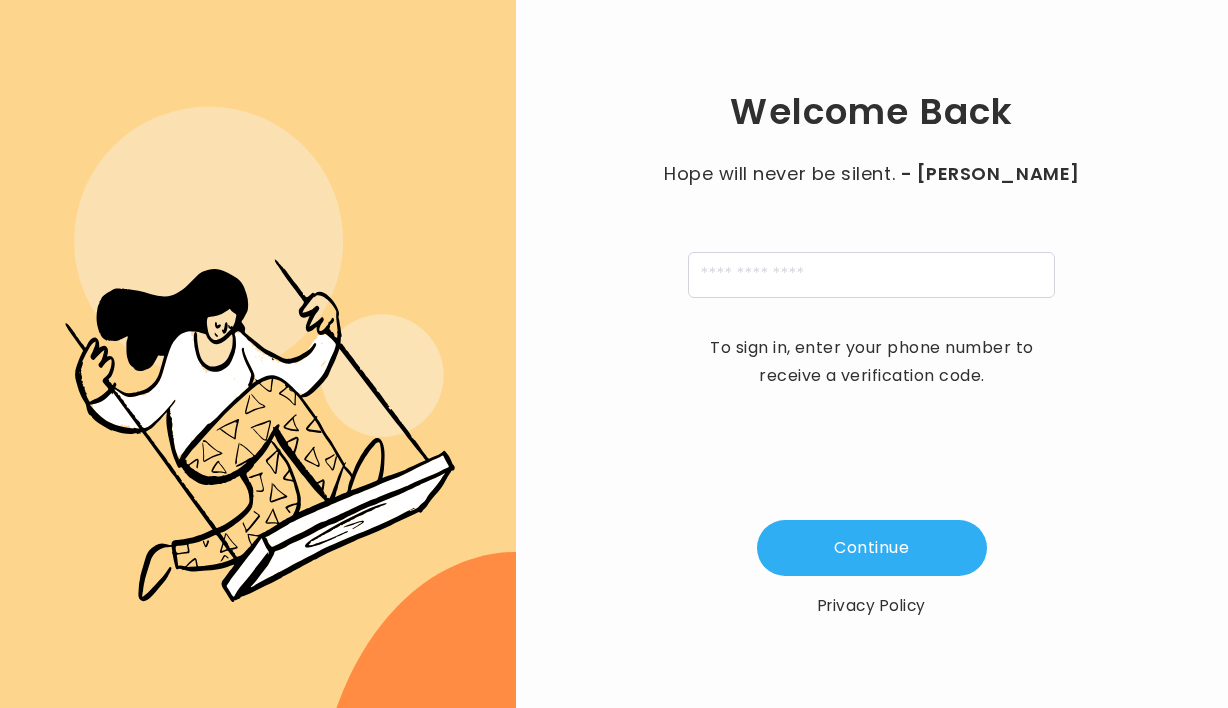 scroll, scrollTop: 0, scrollLeft: 0, axis: both 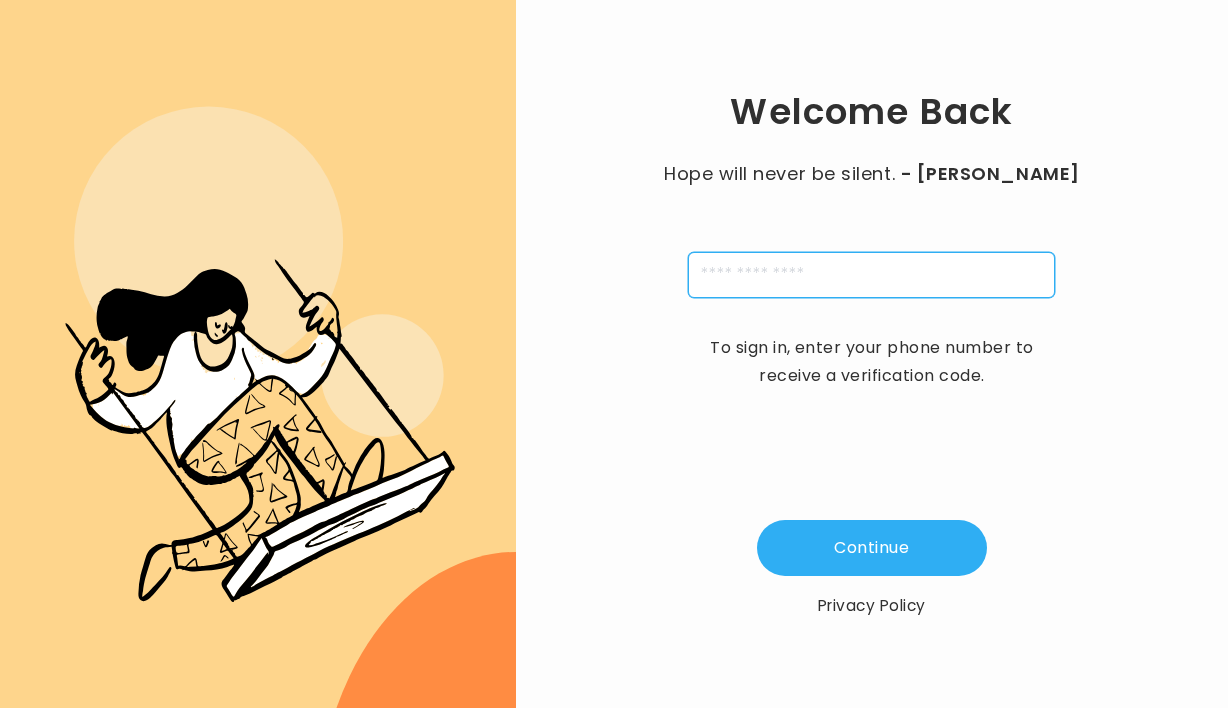 click at bounding box center (871, 275) 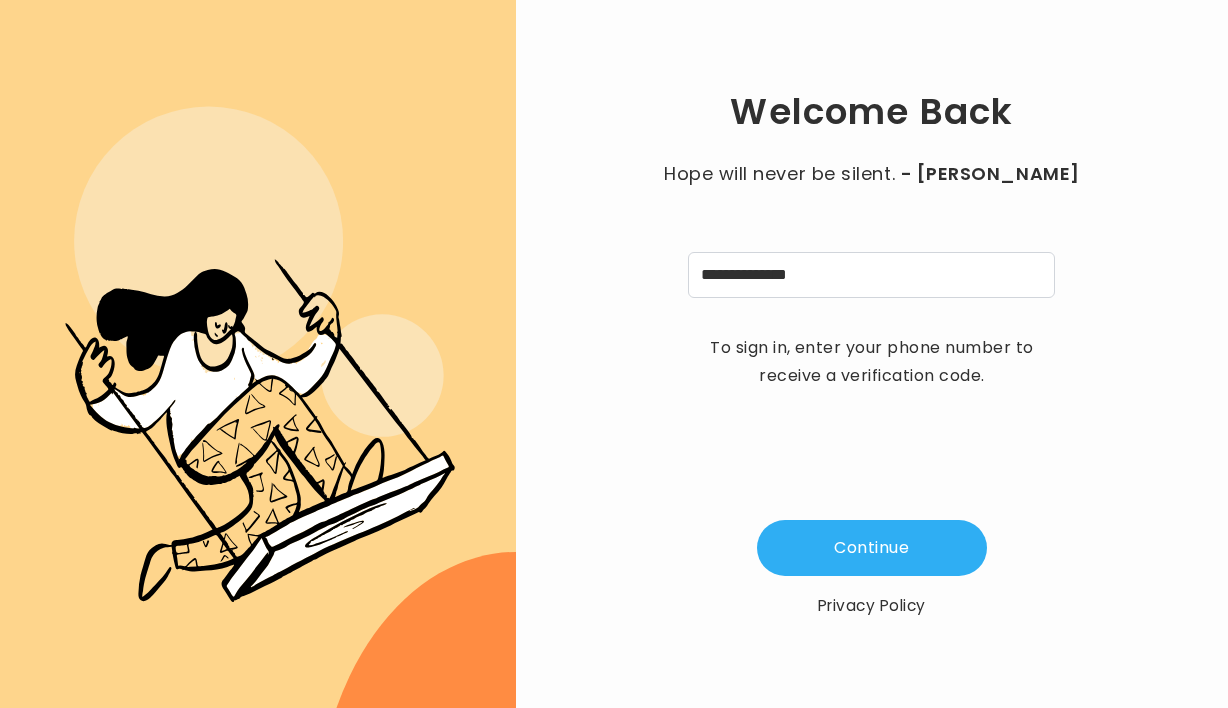 click on "**********" at bounding box center [872, 354] 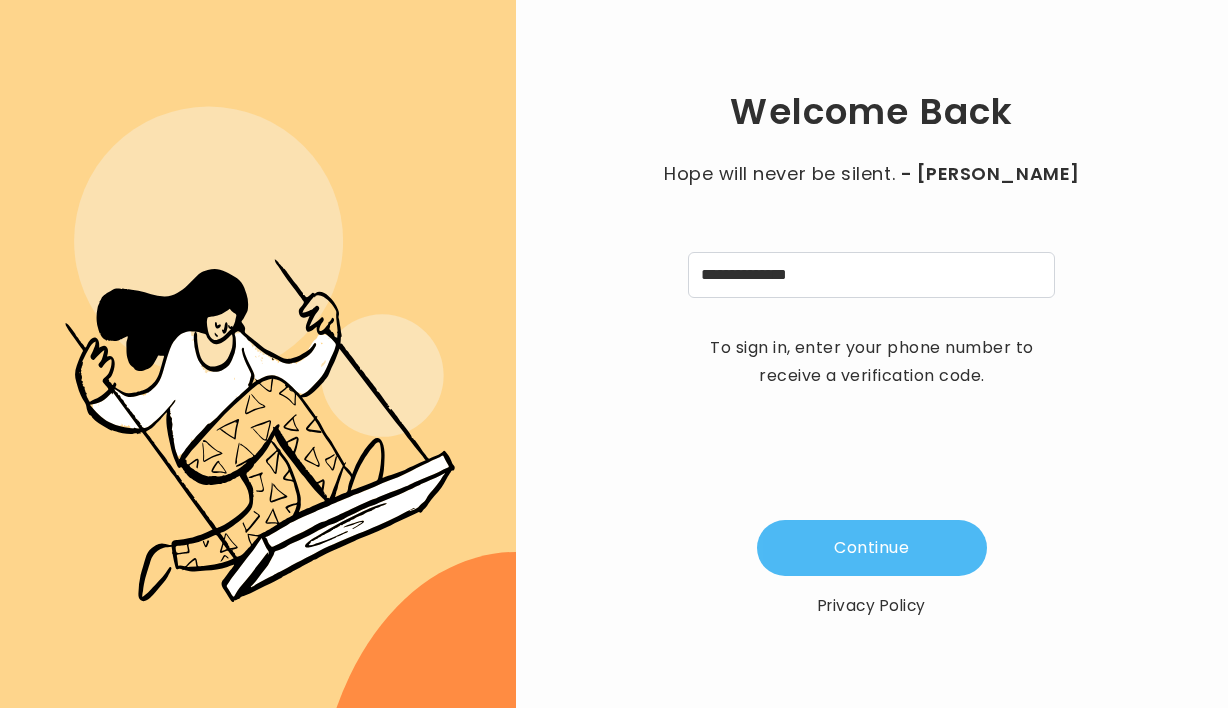 click on "Continue" at bounding box center (872, 548) 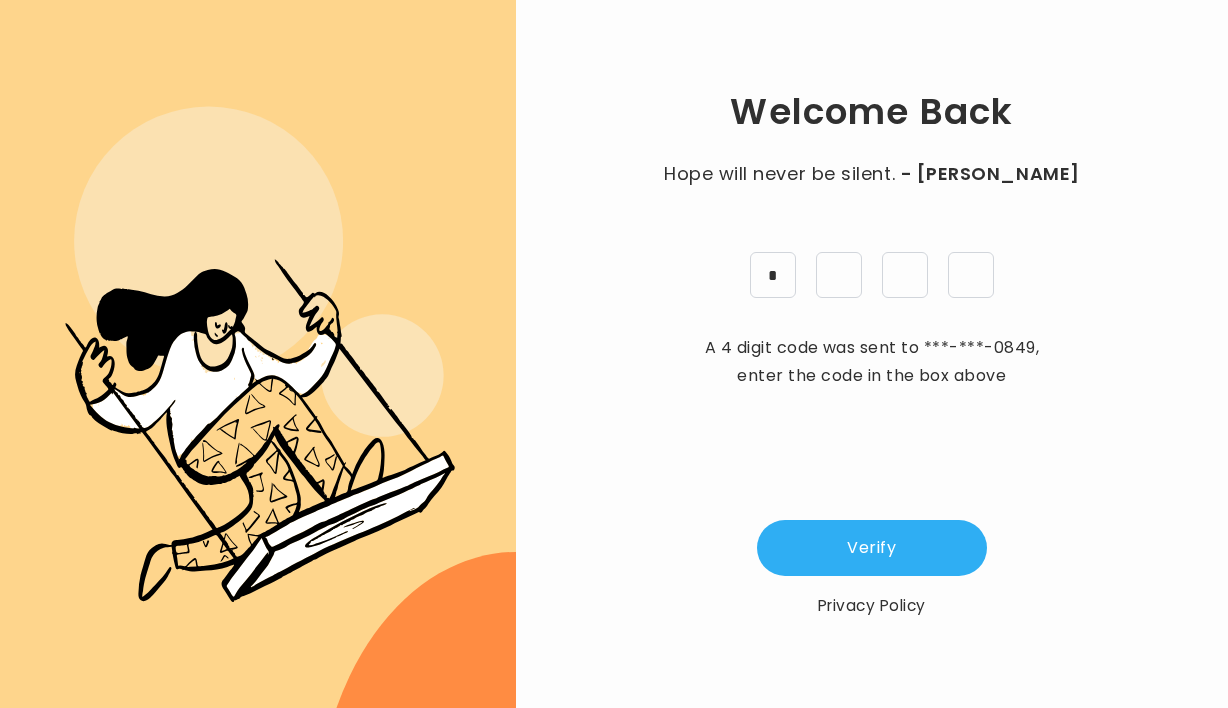 type on "*" 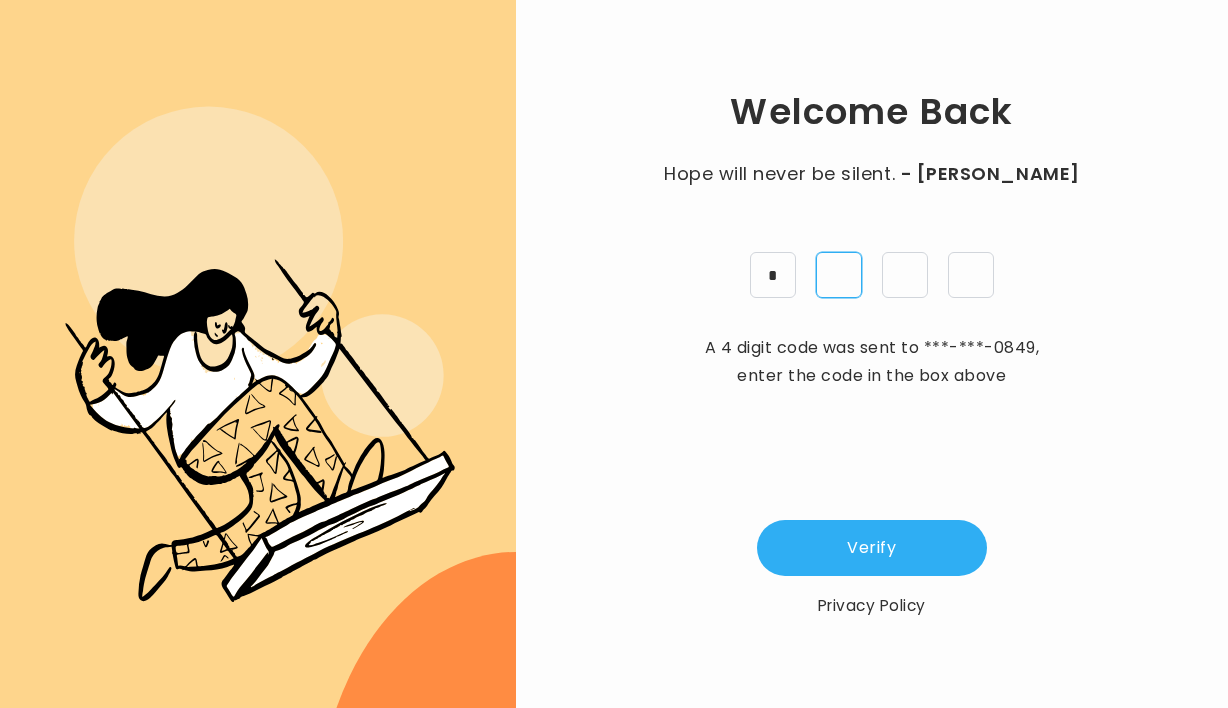 type on "*" 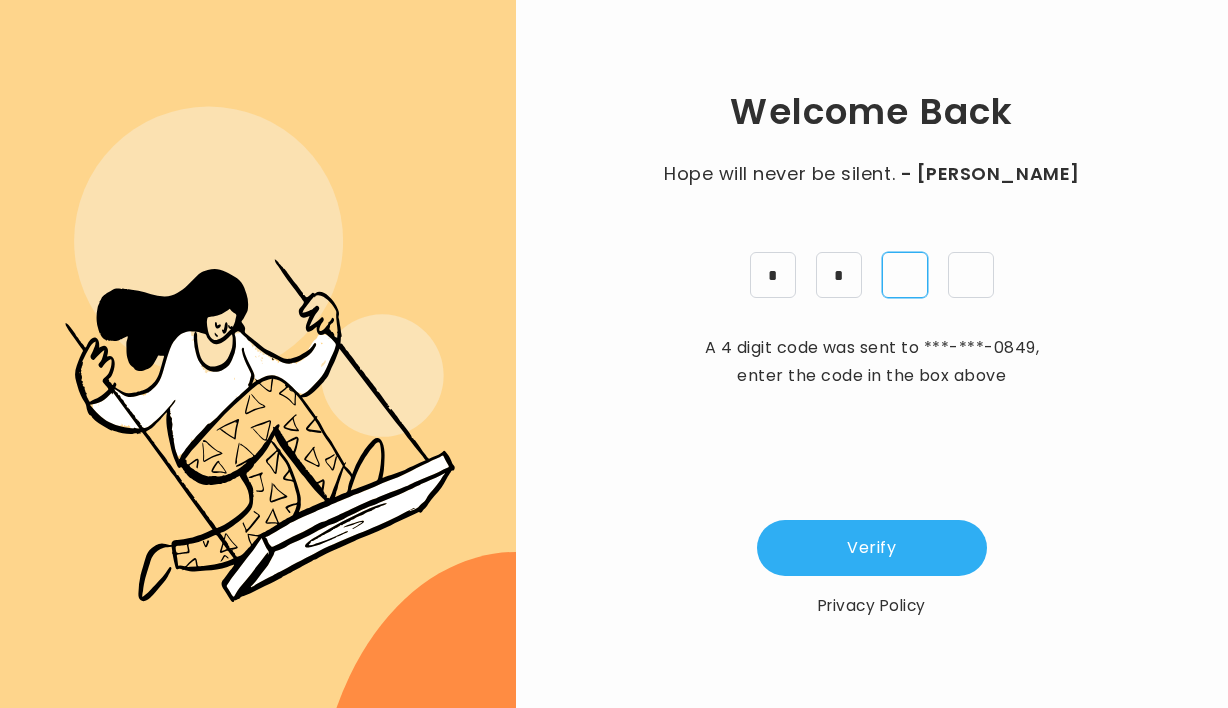 type on "*" 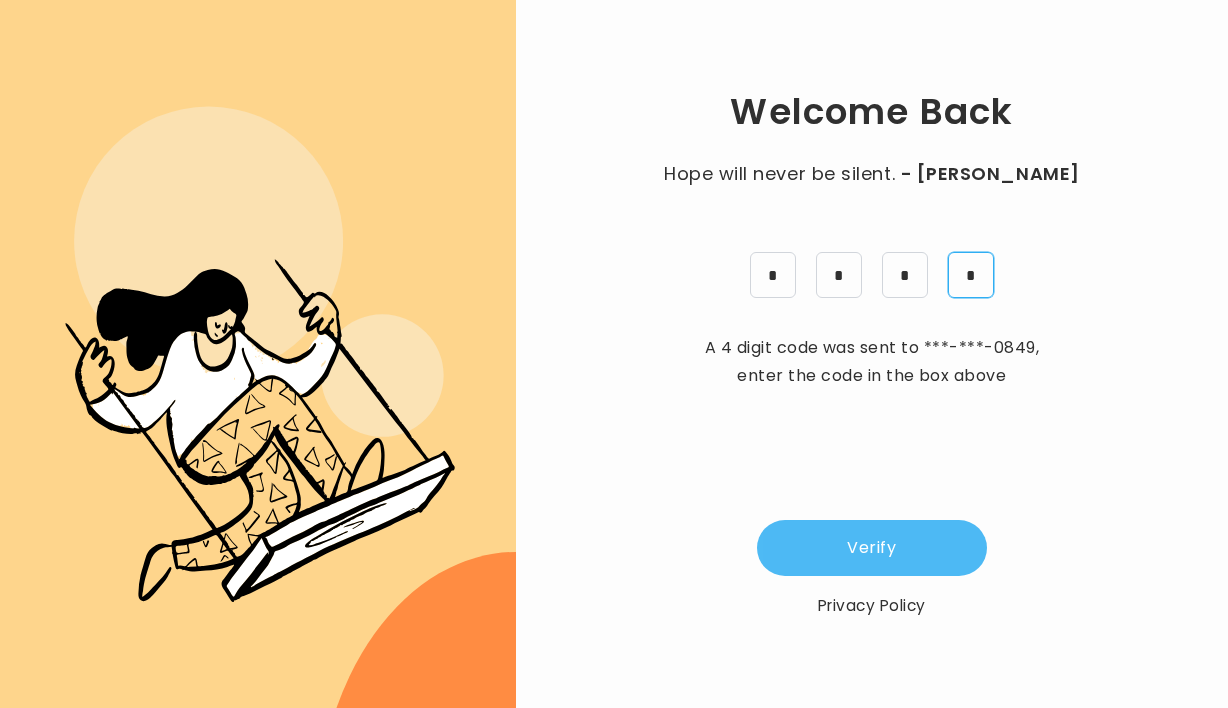 type on "*" 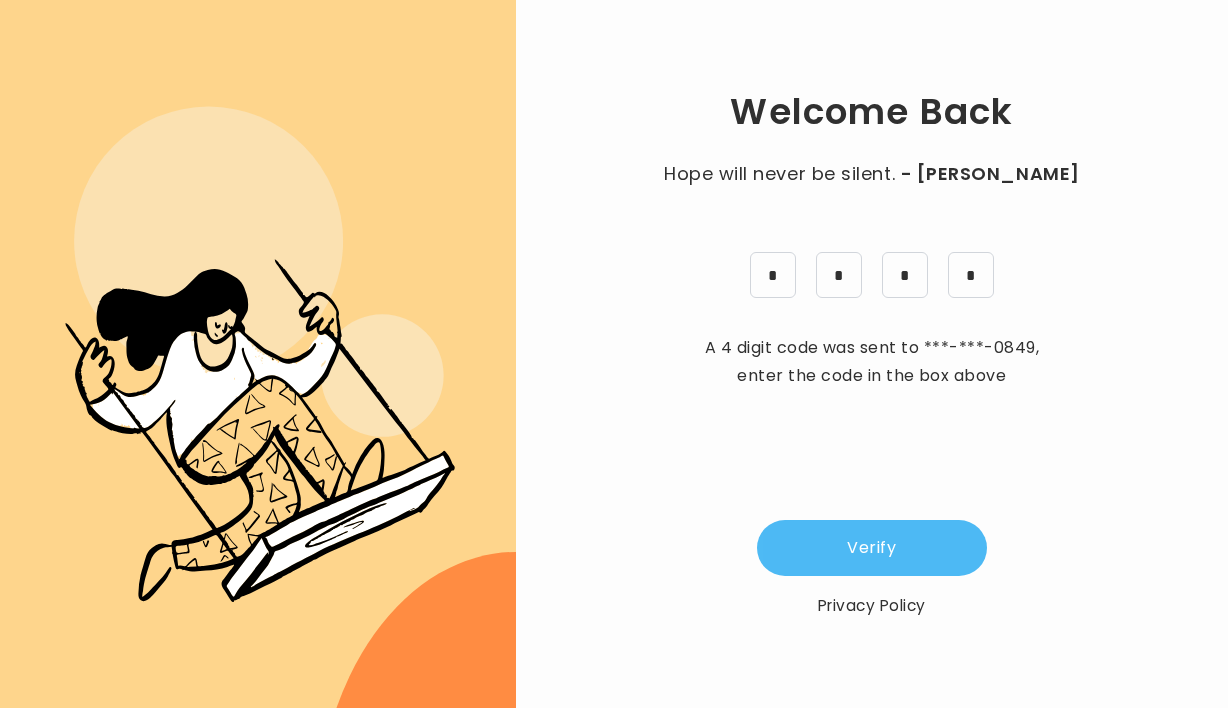 click on "Verify" at bounding box center (872, 548) 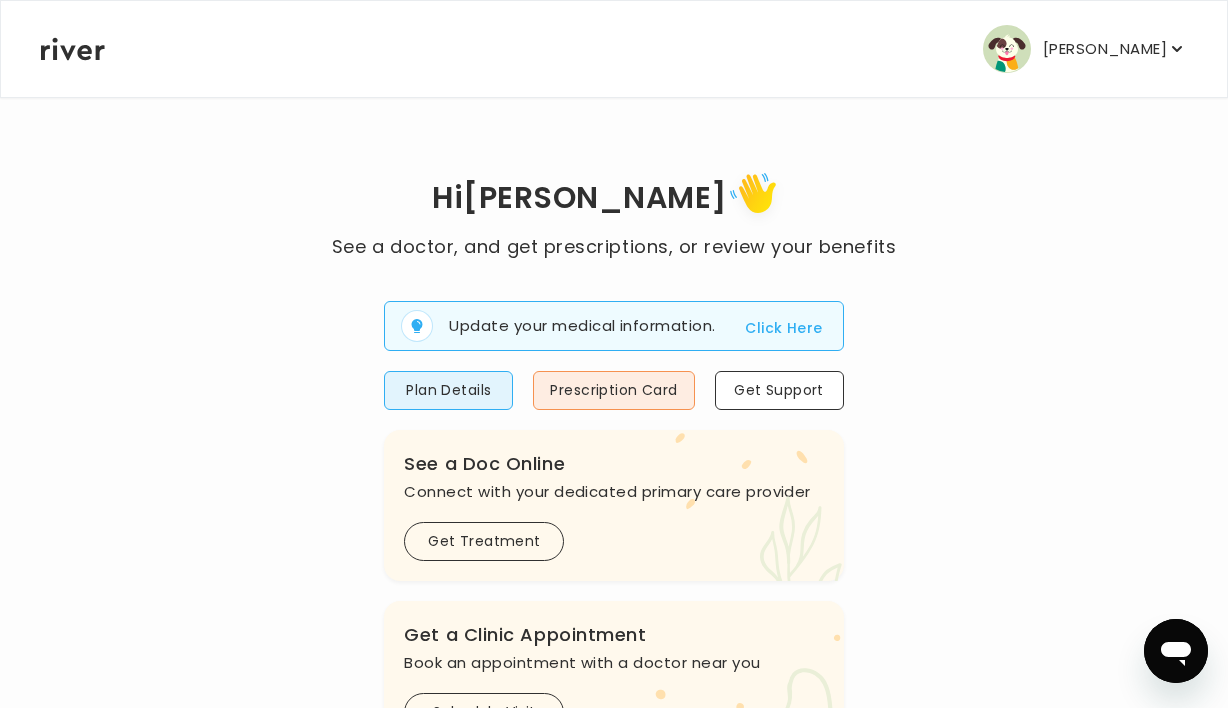 click on "[PERSON_NAME]" at bounding box center [1105, 49] 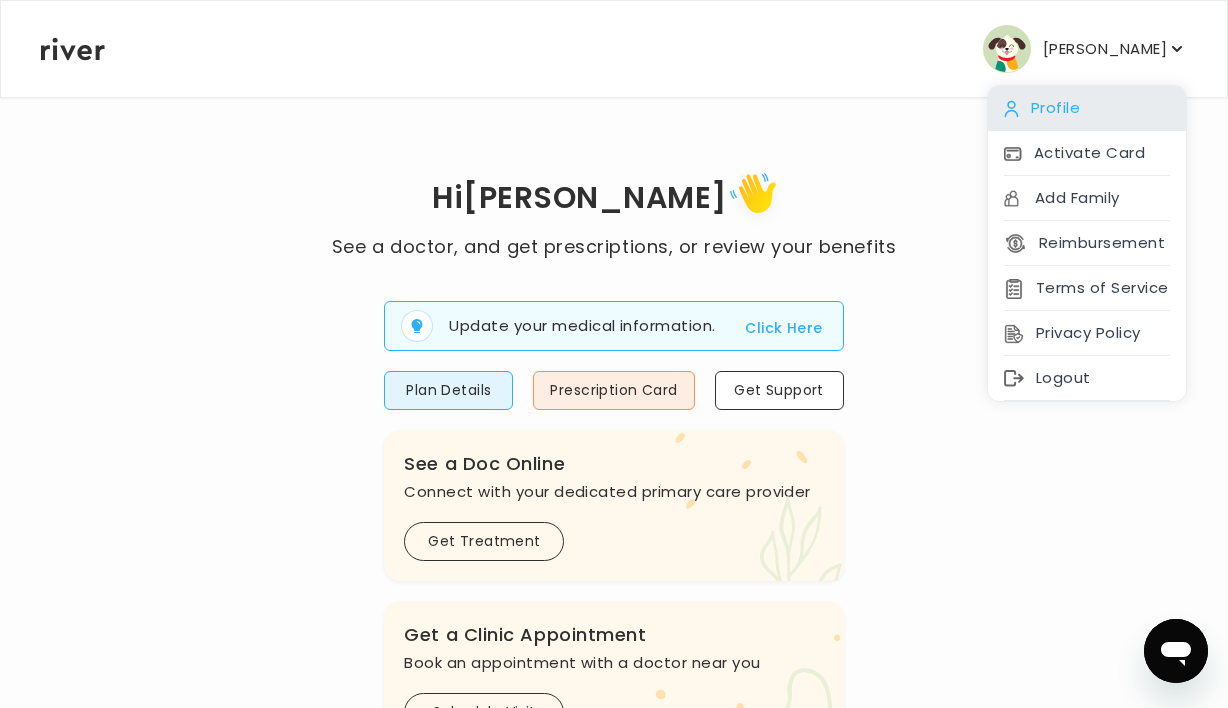 click on "Profile" at bounding box center [1087, 108] 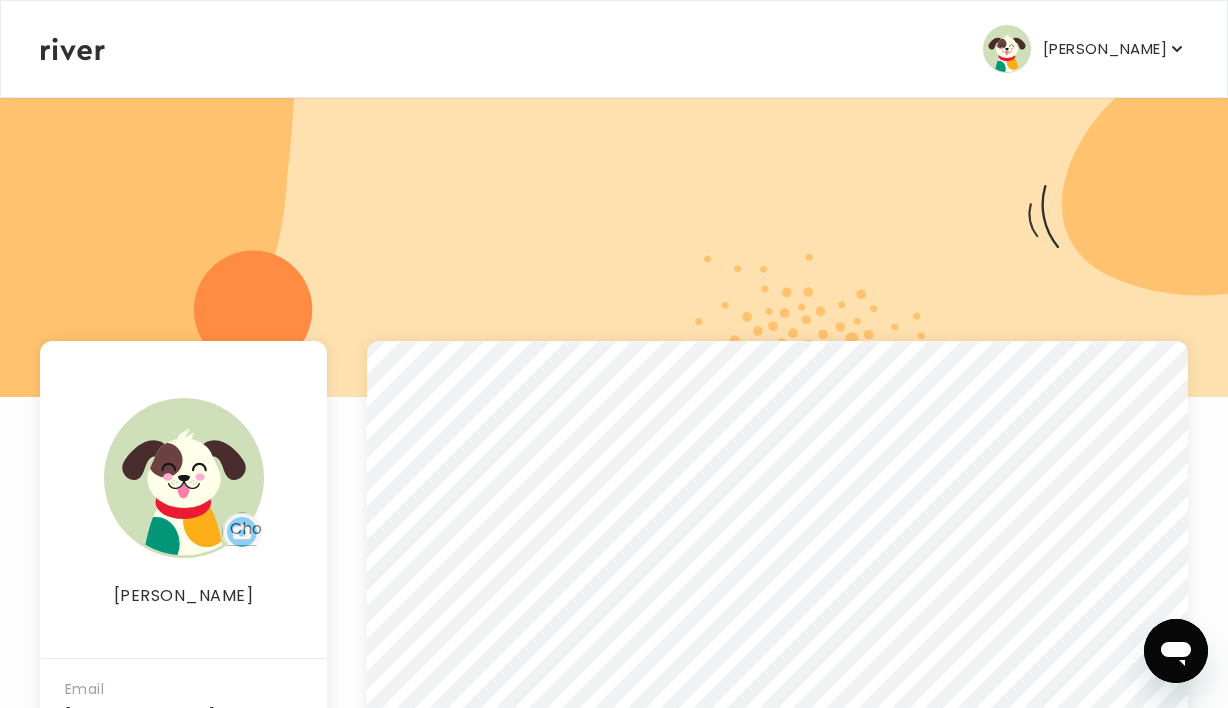 scroll, scrollTop: 0, scrollLeft: 0, axis: both 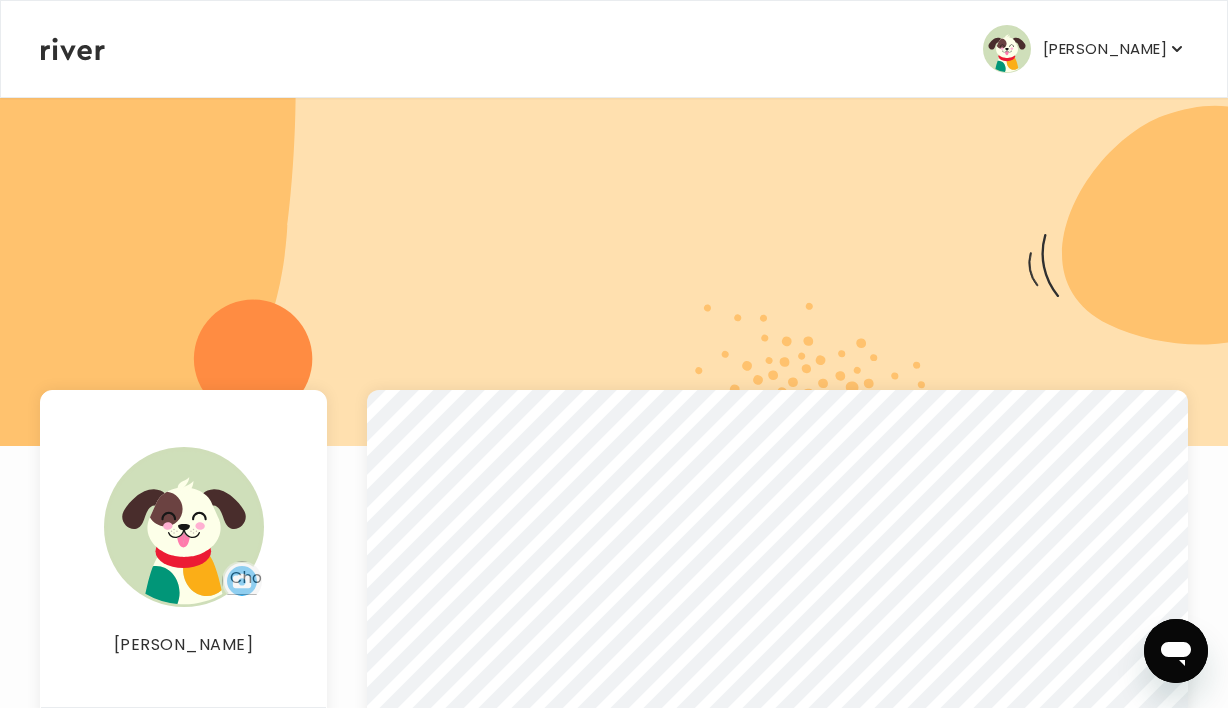 click on "[PERSON_NAME] Profile Activate Card Add Family Reimbursement Terms of Service Privacy Policy Logout" at bounding box center (614, 49) 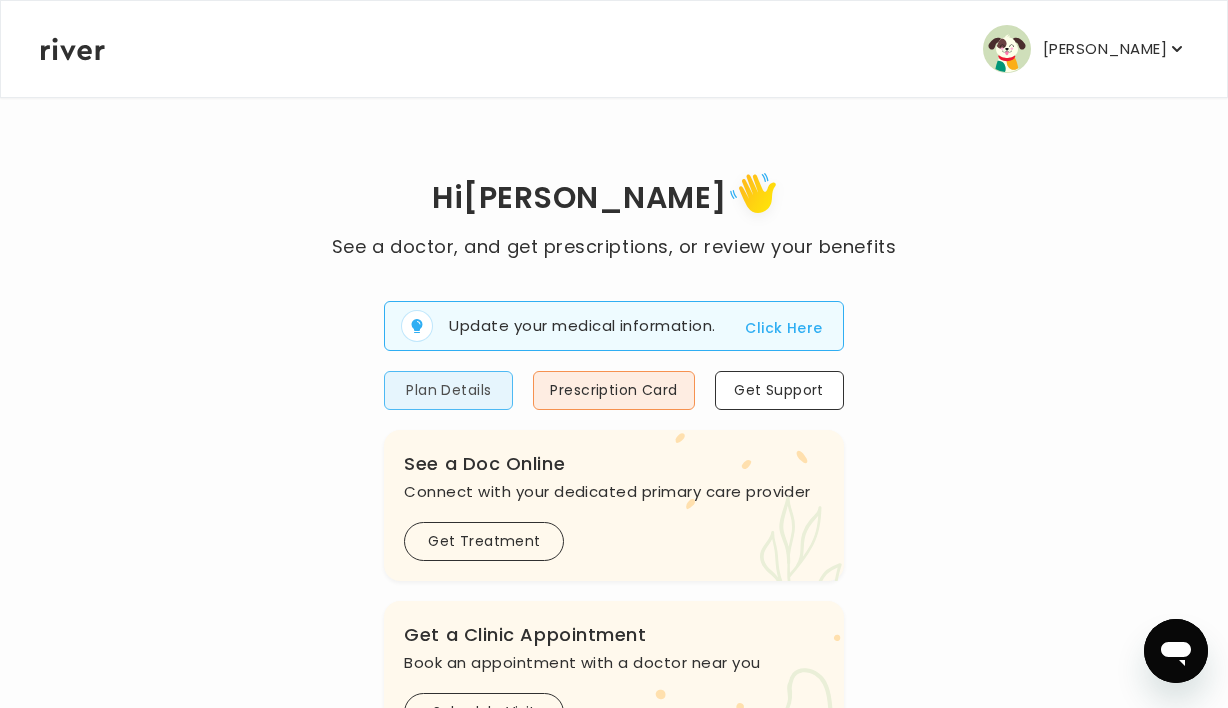click on "Plan Details" at bounding box center (448, 390) 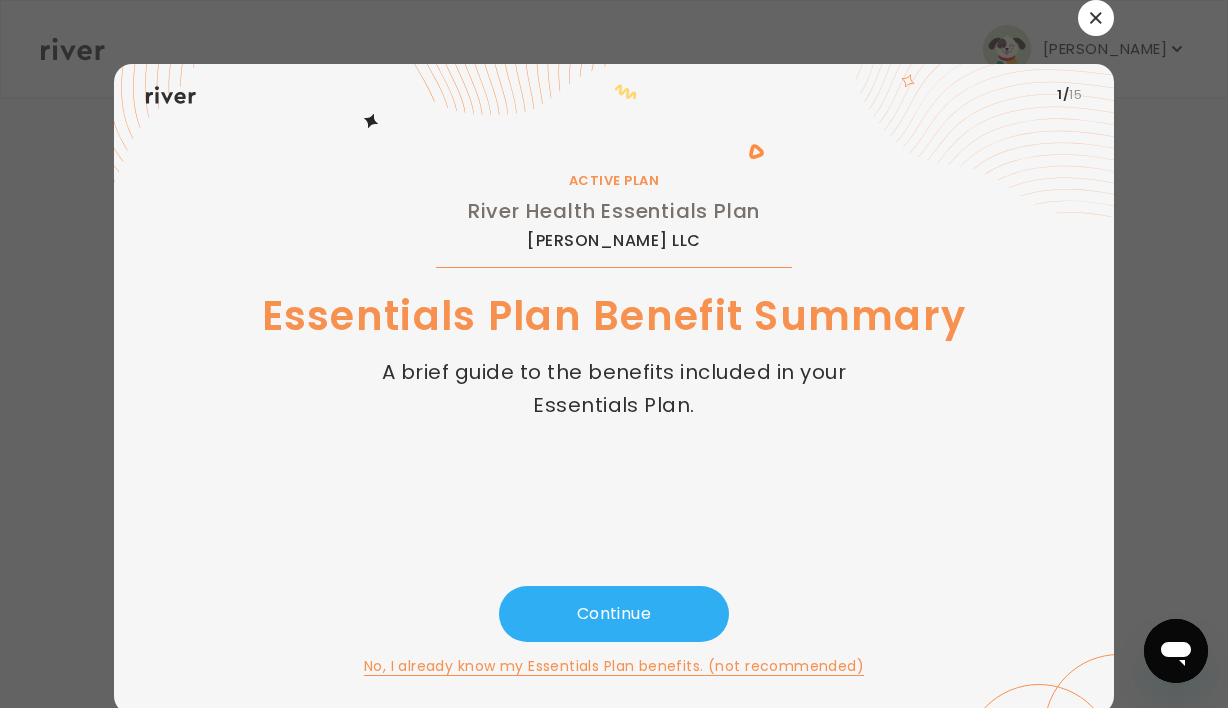 scroll, scrollTop: 6, scrollLeft: 0, axis: vertical 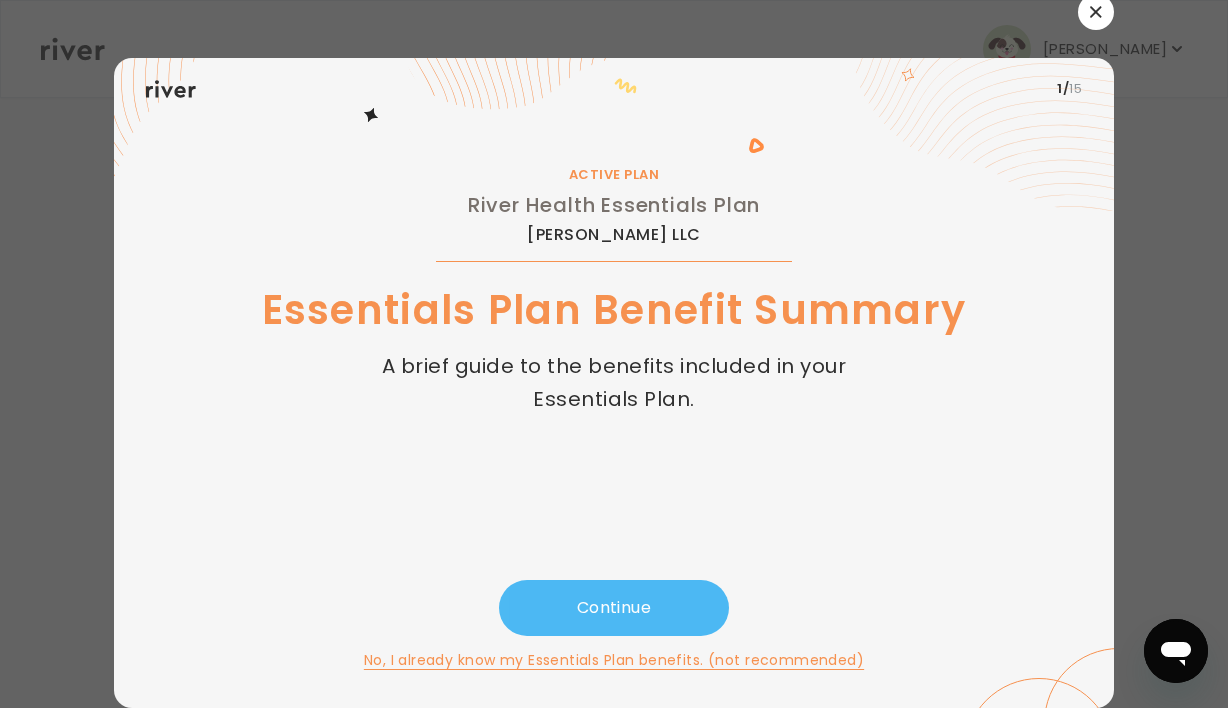 click on "Continue" at bounding box center [614, 608] 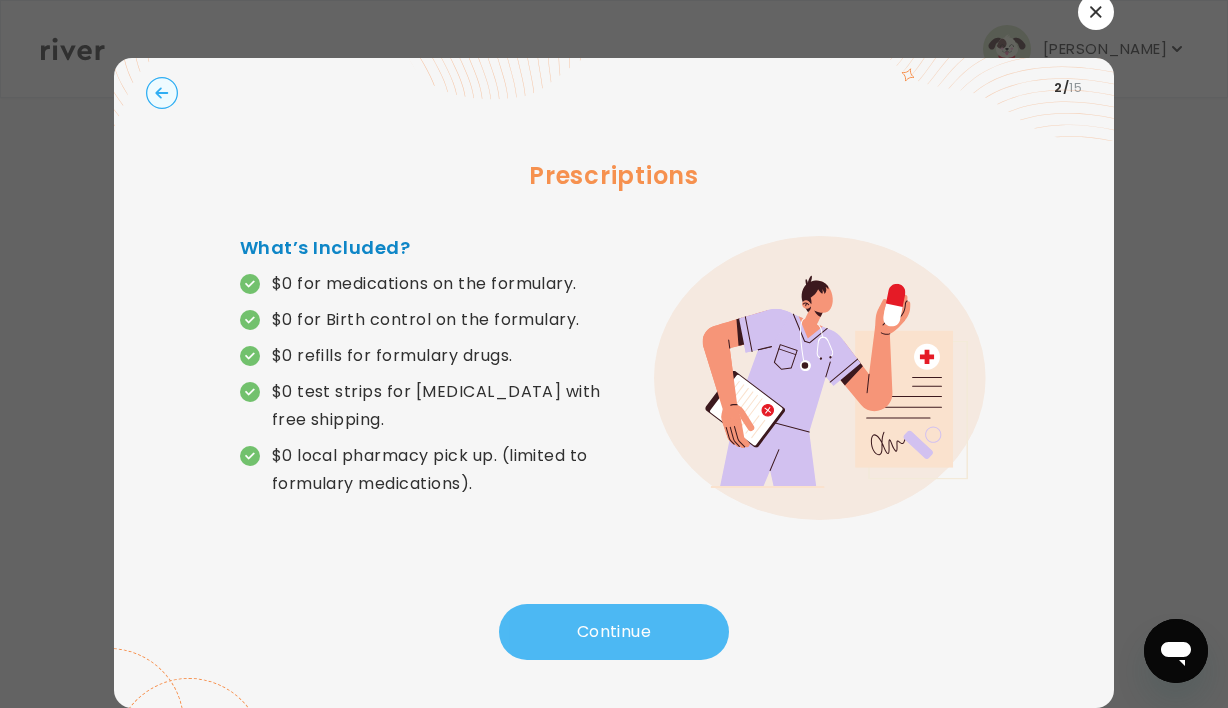 click on "Continue" at bounding box center [614, 632] 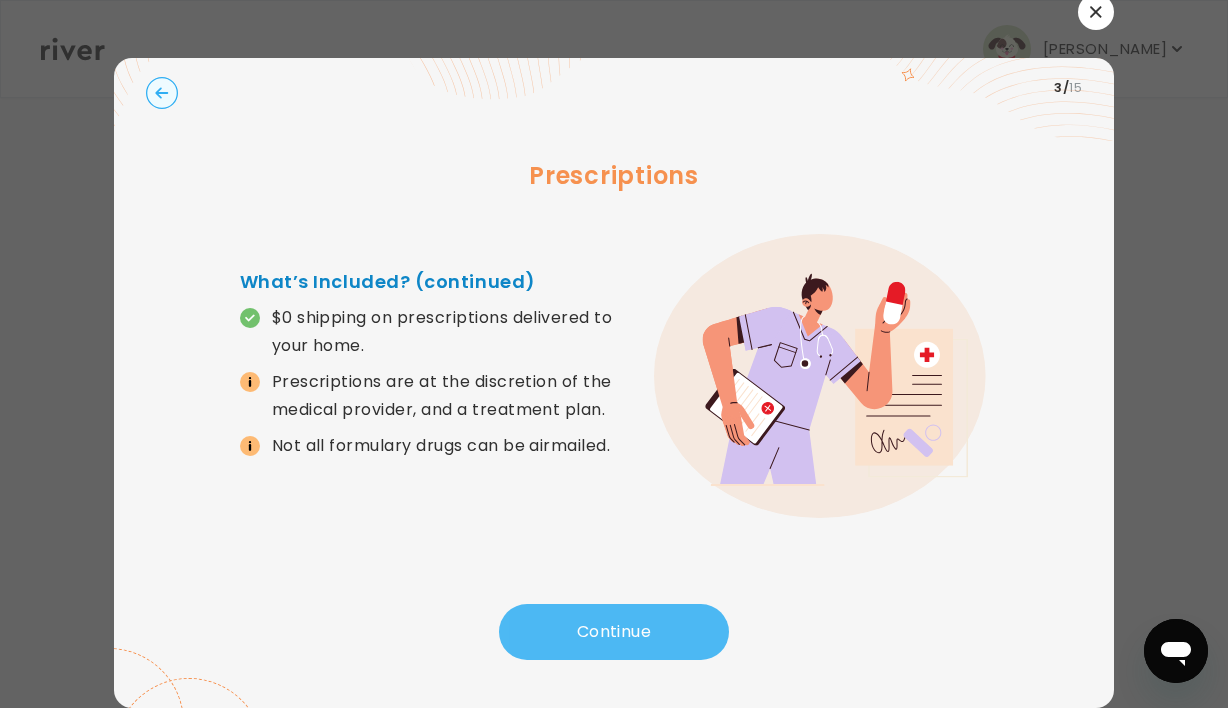 click on "Continue" at bounding box center [614, 632] 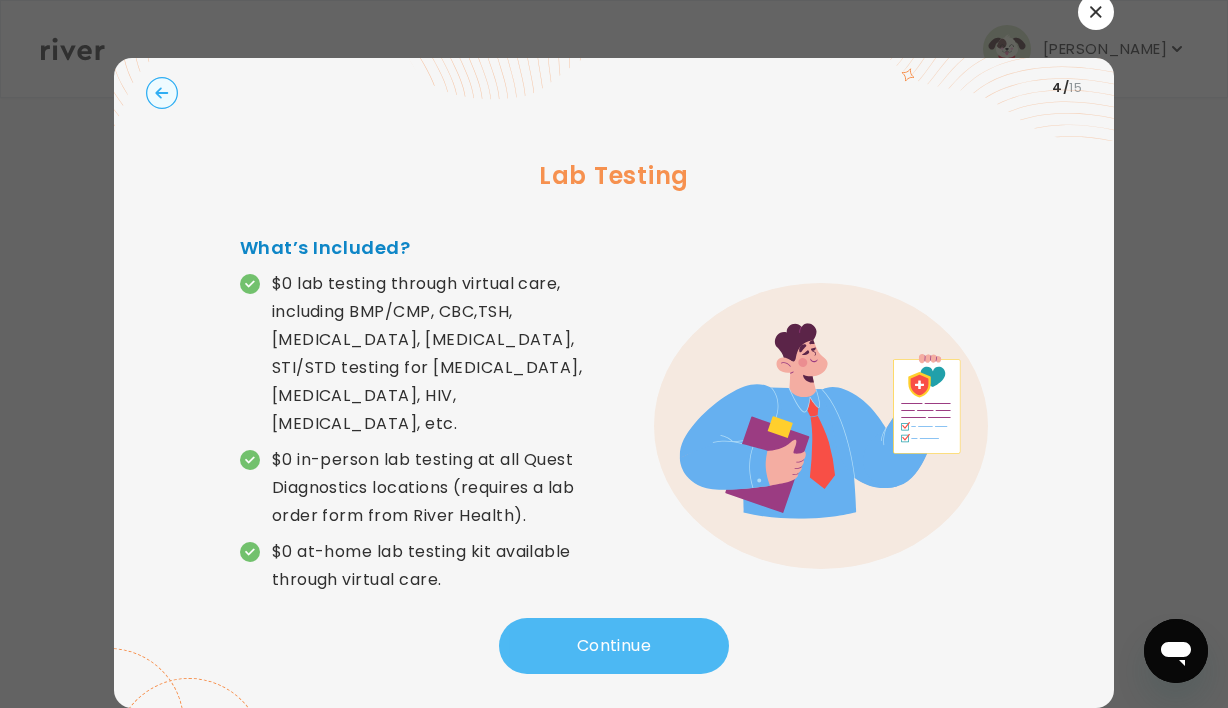 click on "Continue" at bounding box center (614, 646) 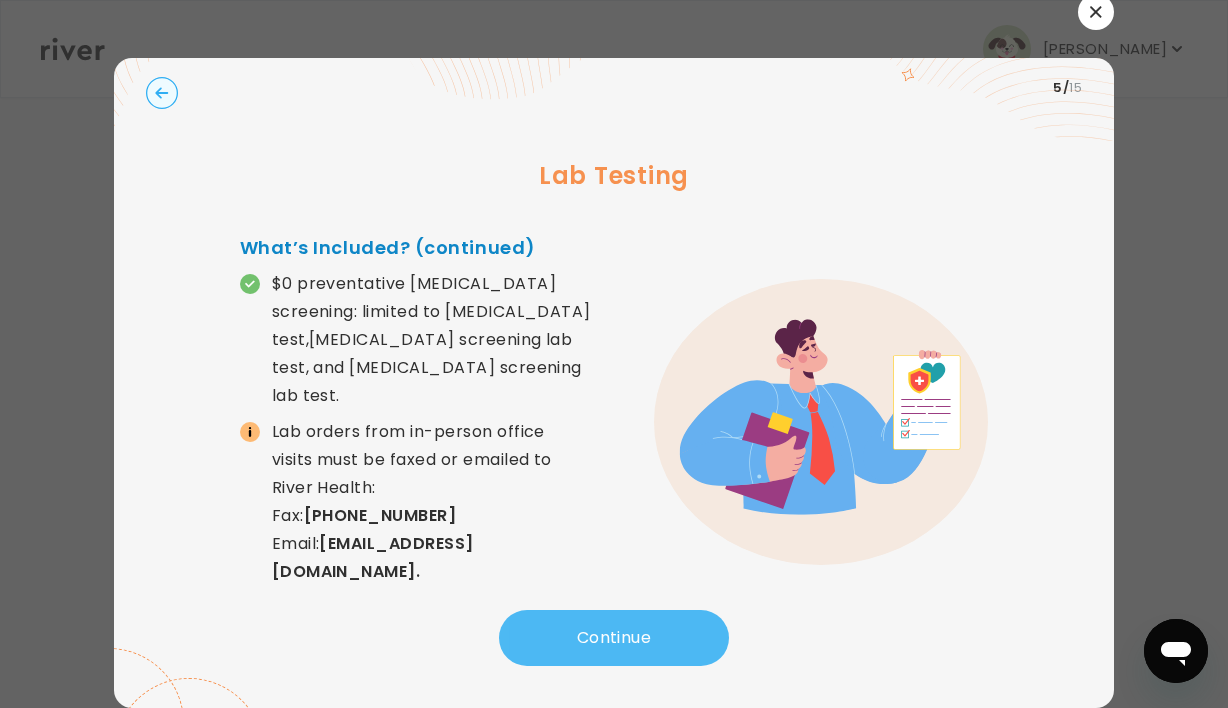 click on "Continue" at bounding box center (614, 638) 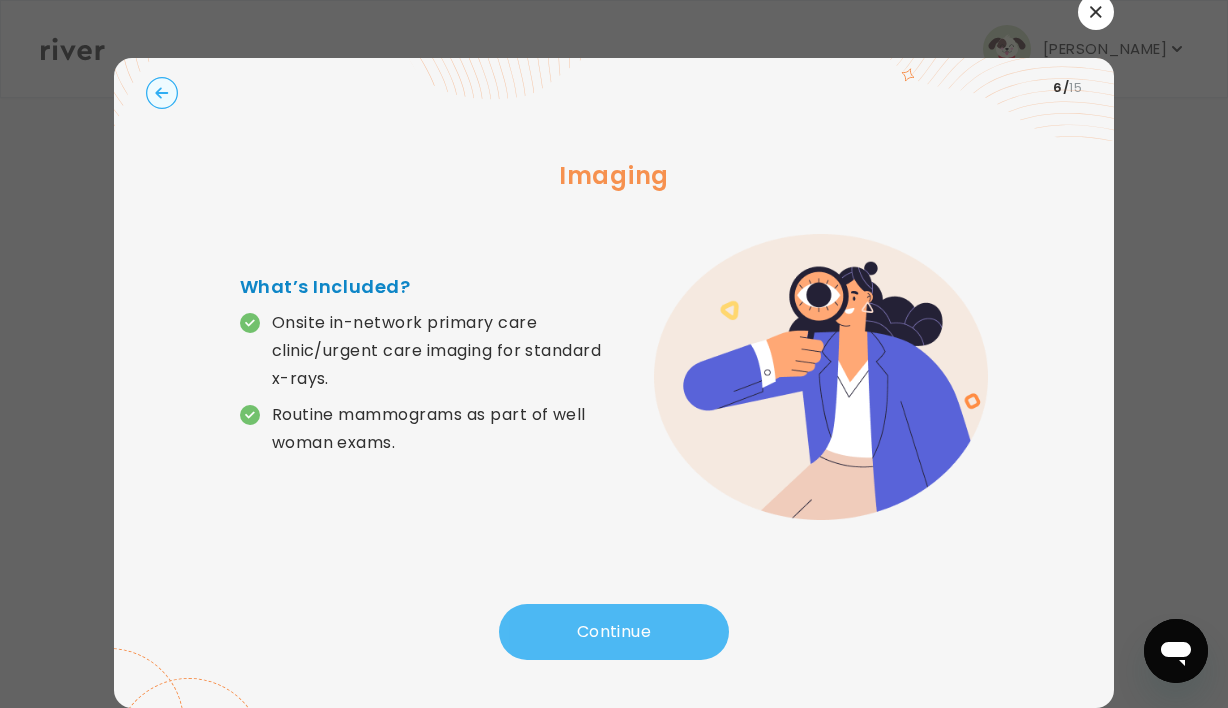 click on "Continue" at bounding box center (614, 632) 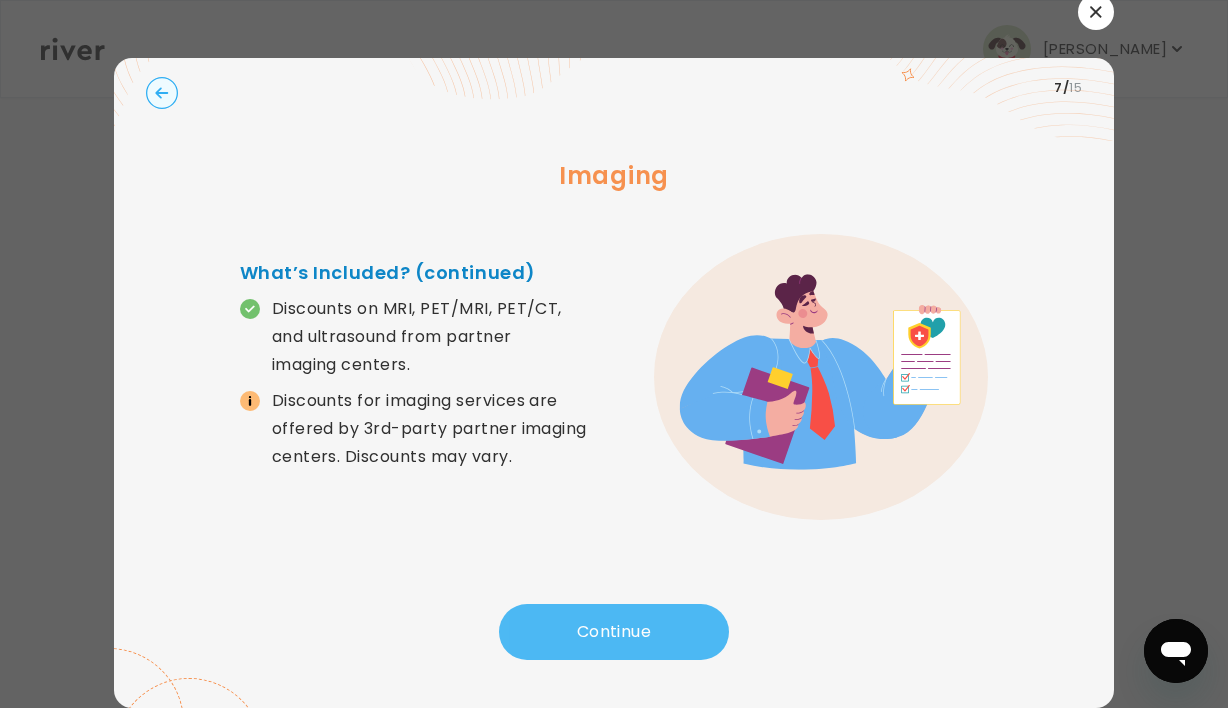 click on "Continue" at bounding box center (614, 632) 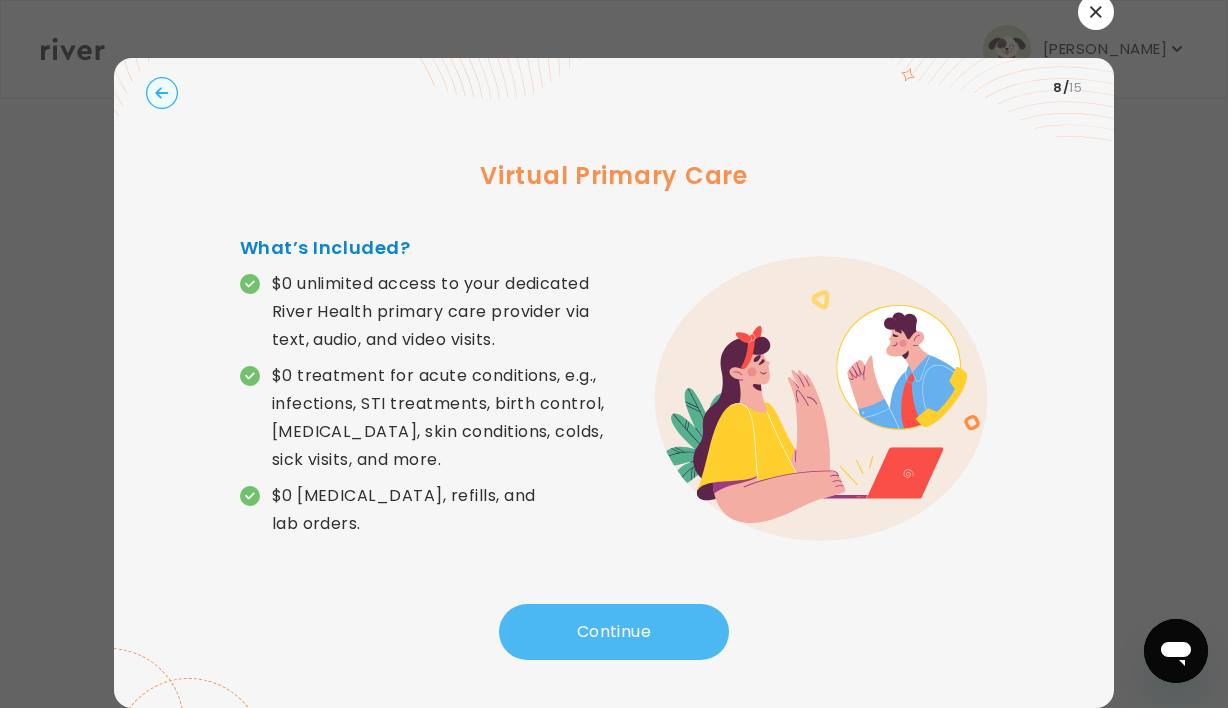 click on "Continue" at bounding box center (614, 632) 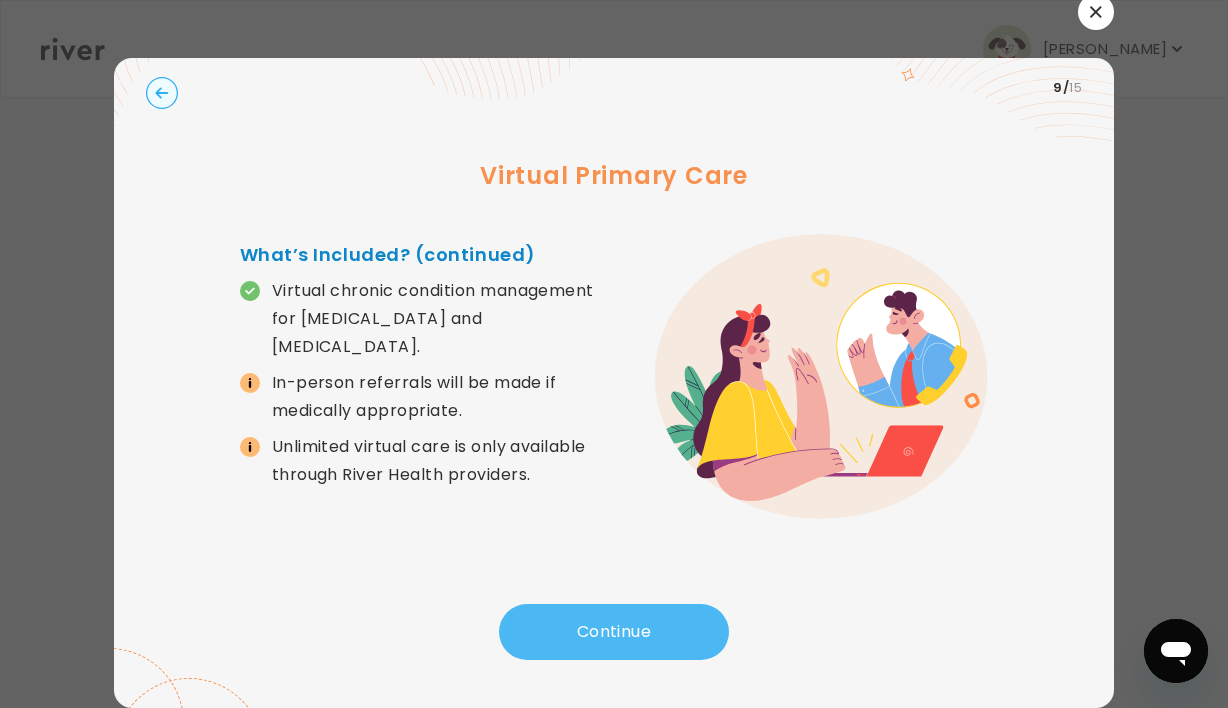 click on "Continue" at bounding box center (614, 632) 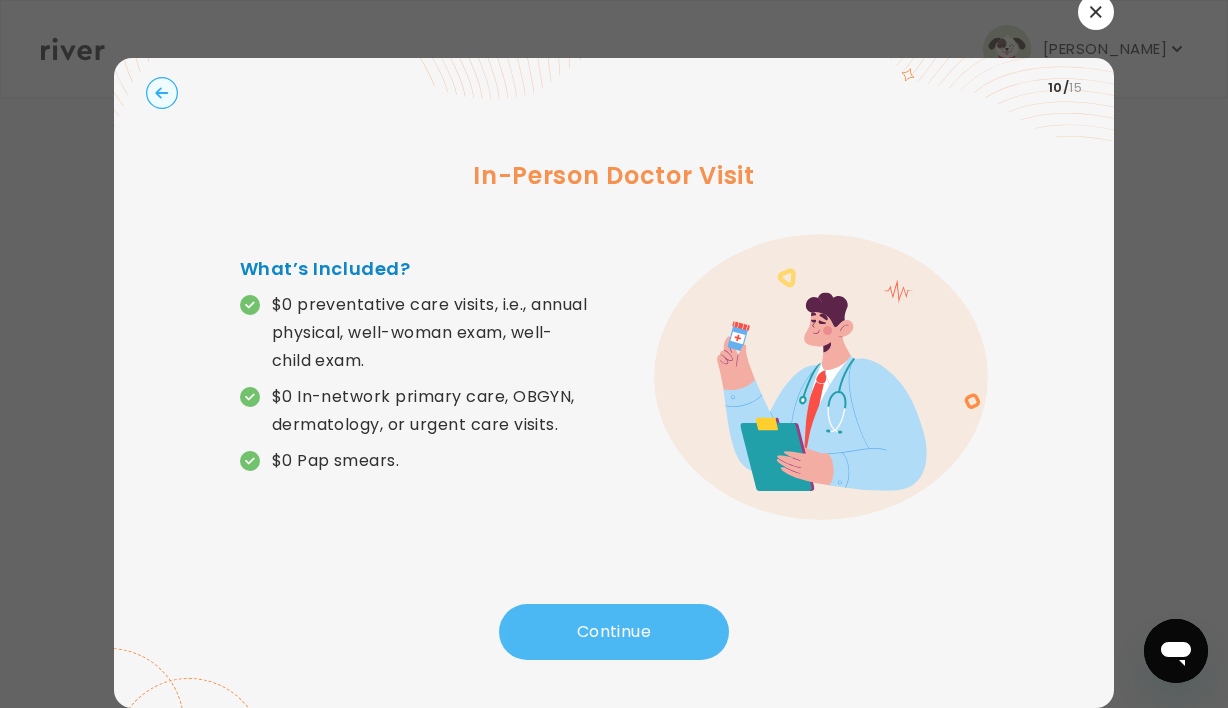 click on "Continue" at bounding box center [614, 632] 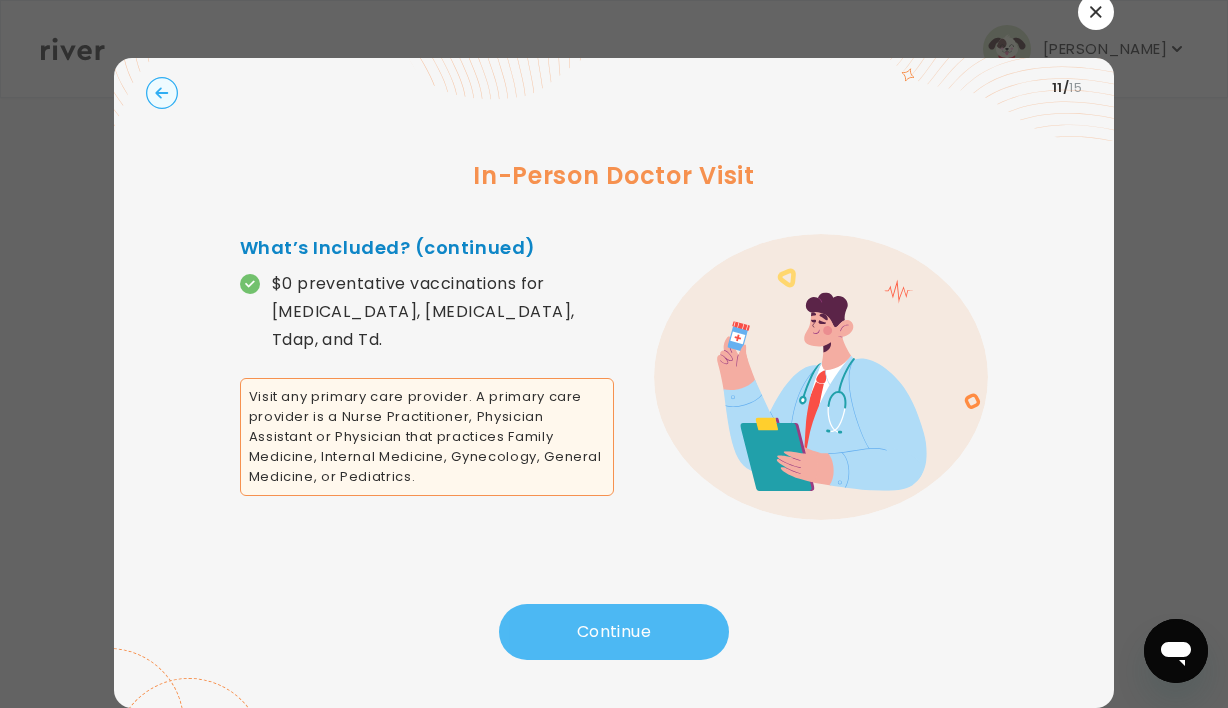click on "Continue" at bounding box center [614, 632] 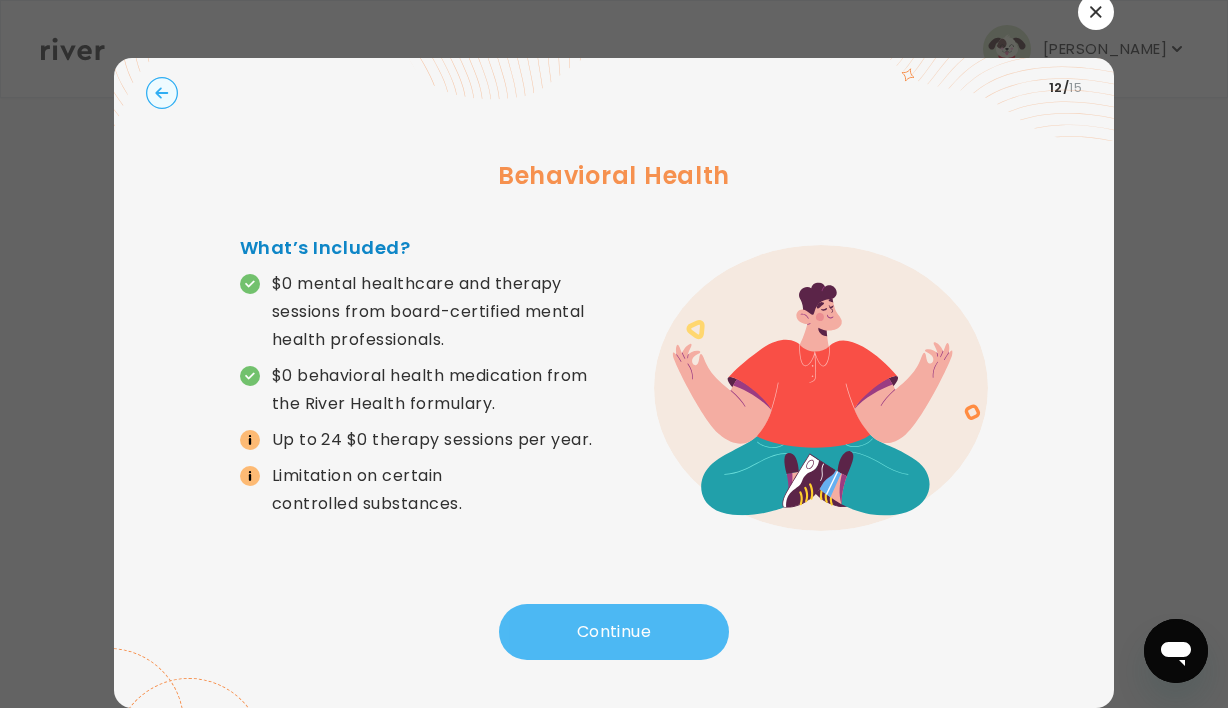 click on "Continue" at bounding box center (614, 632) 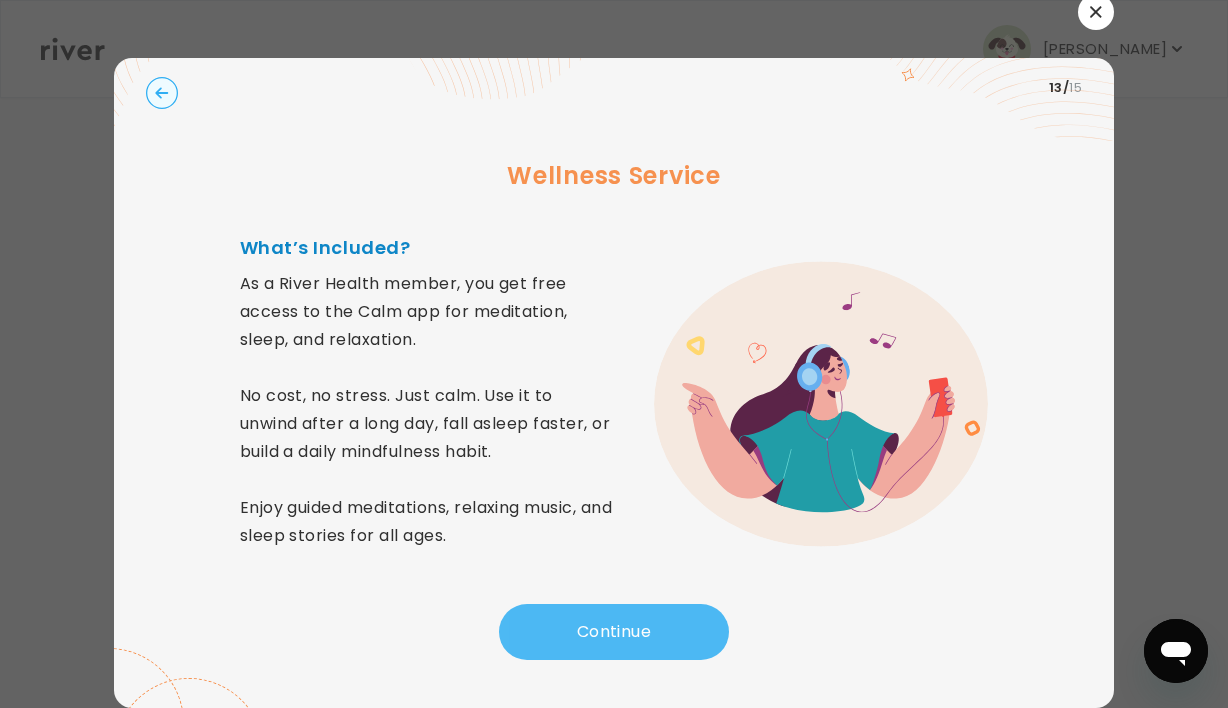 click on "Continue" at bounding box center (614, 632) 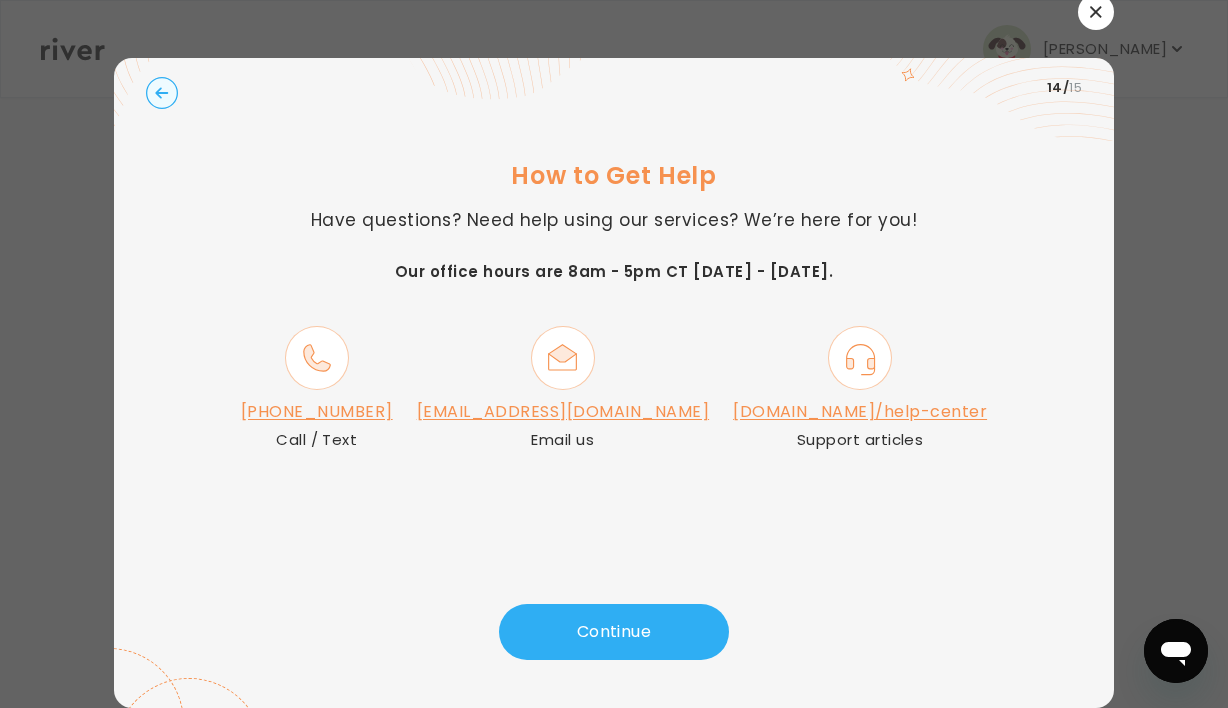 click at bounding box center [614, 12] 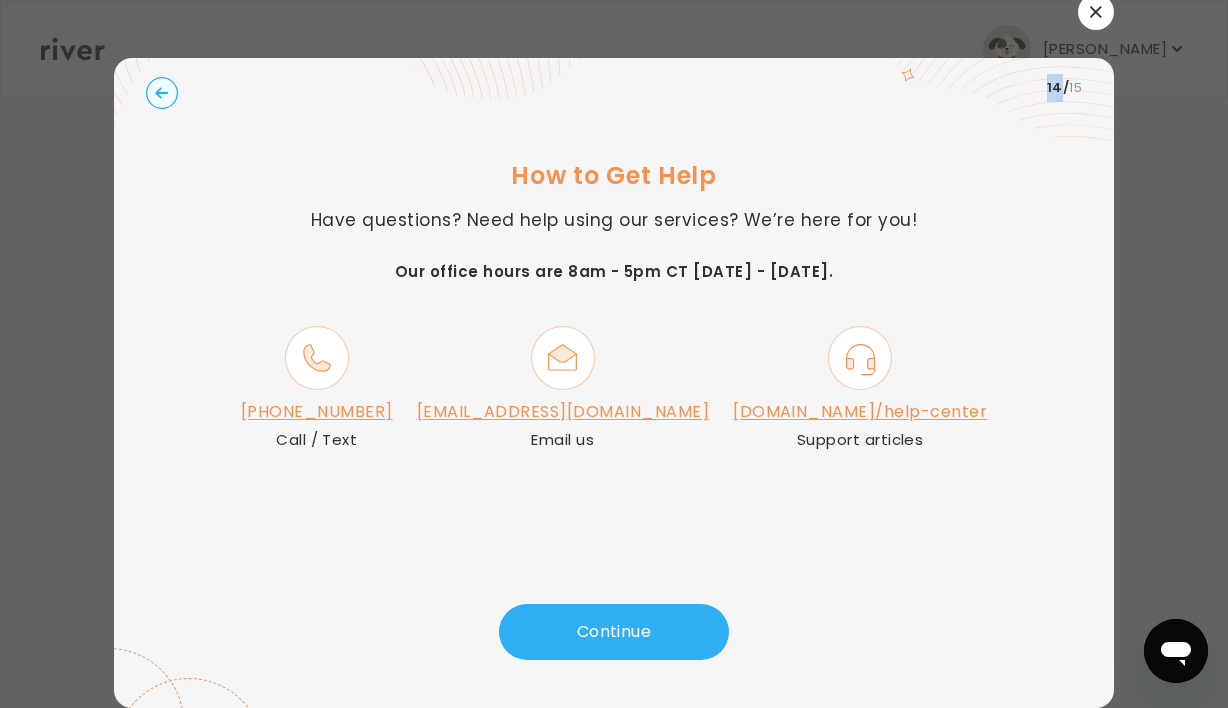 click at bounding box center [614, 12] 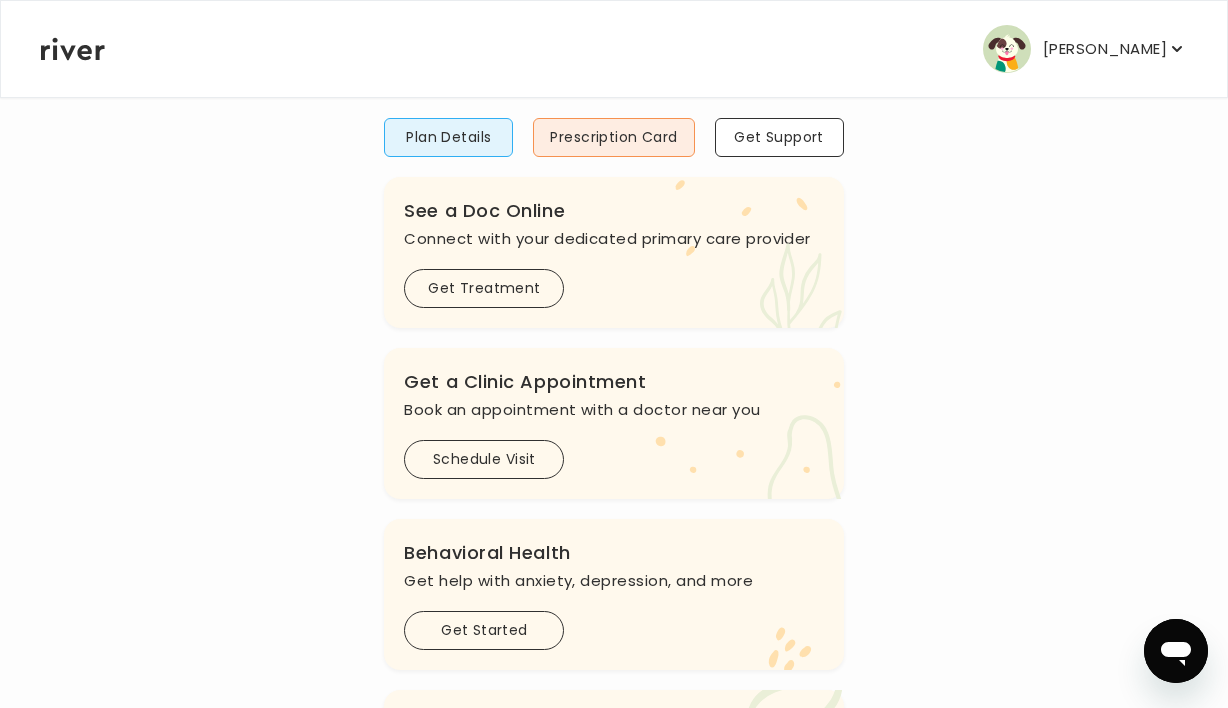 scroll, scrollTop: 250, scrollLeft: 0, axis: vertical 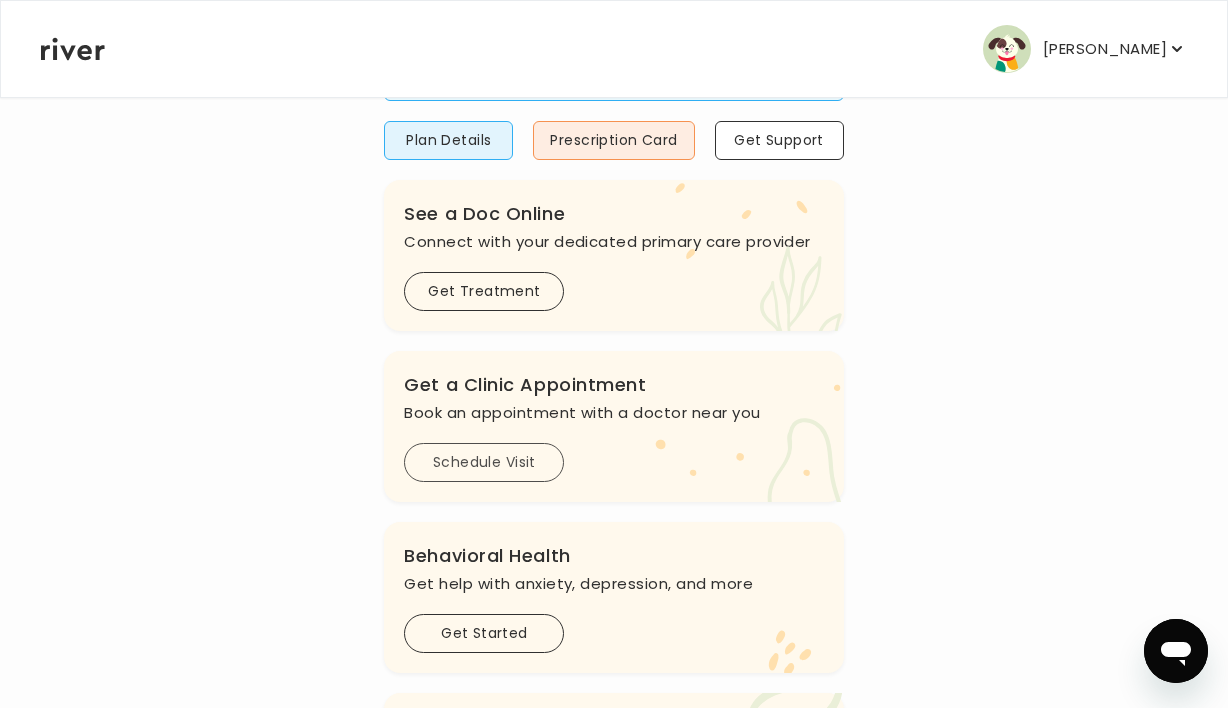 click on "Schedule Visit" at bounding box center [484, 462] 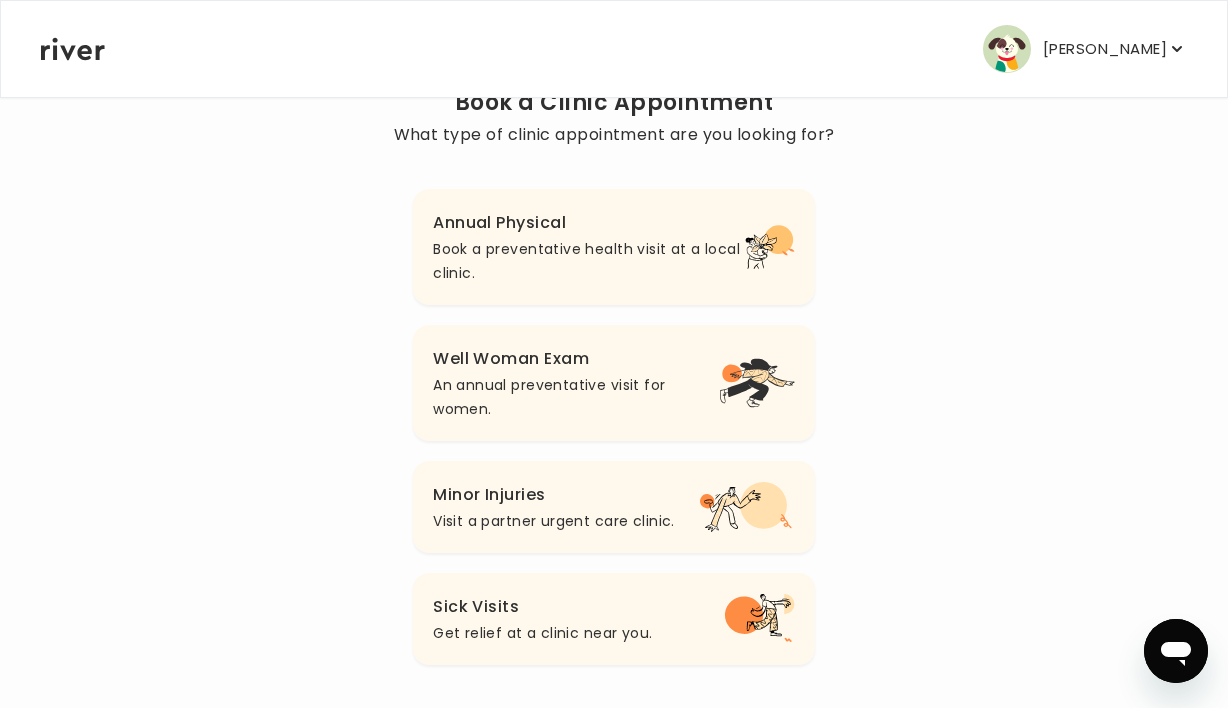 scroll, scrollTop: 188, scrollLeft: 0, axis: vertical 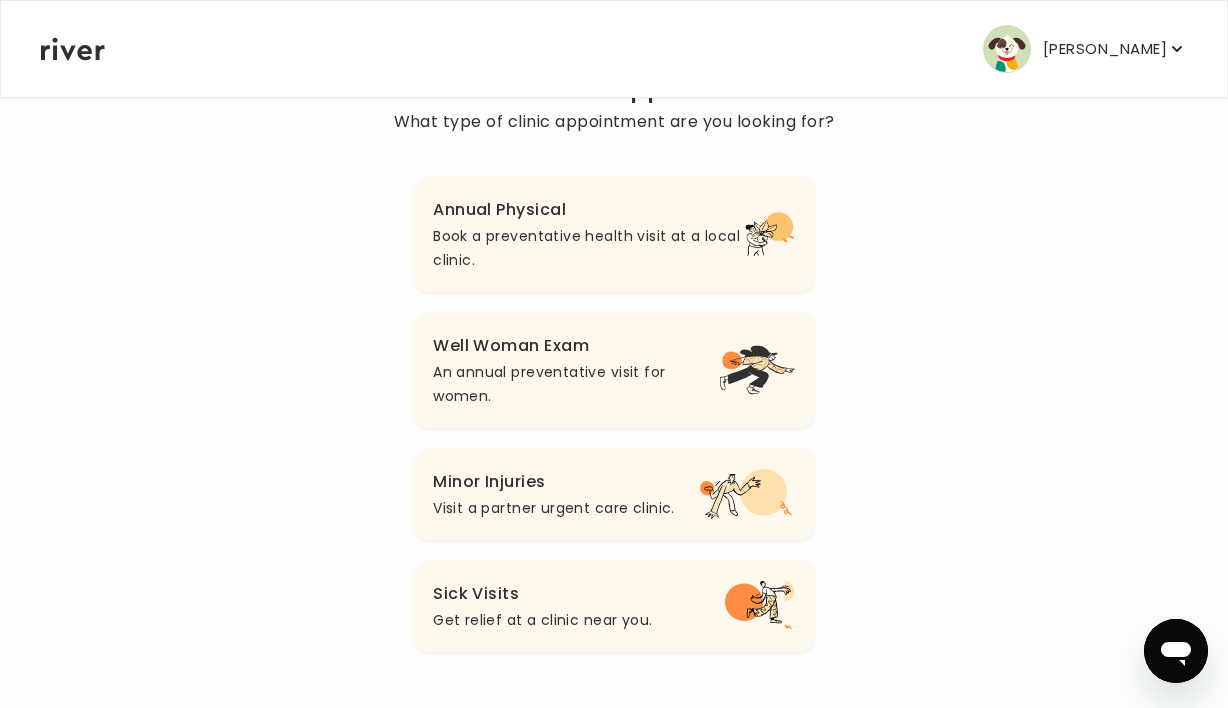 click 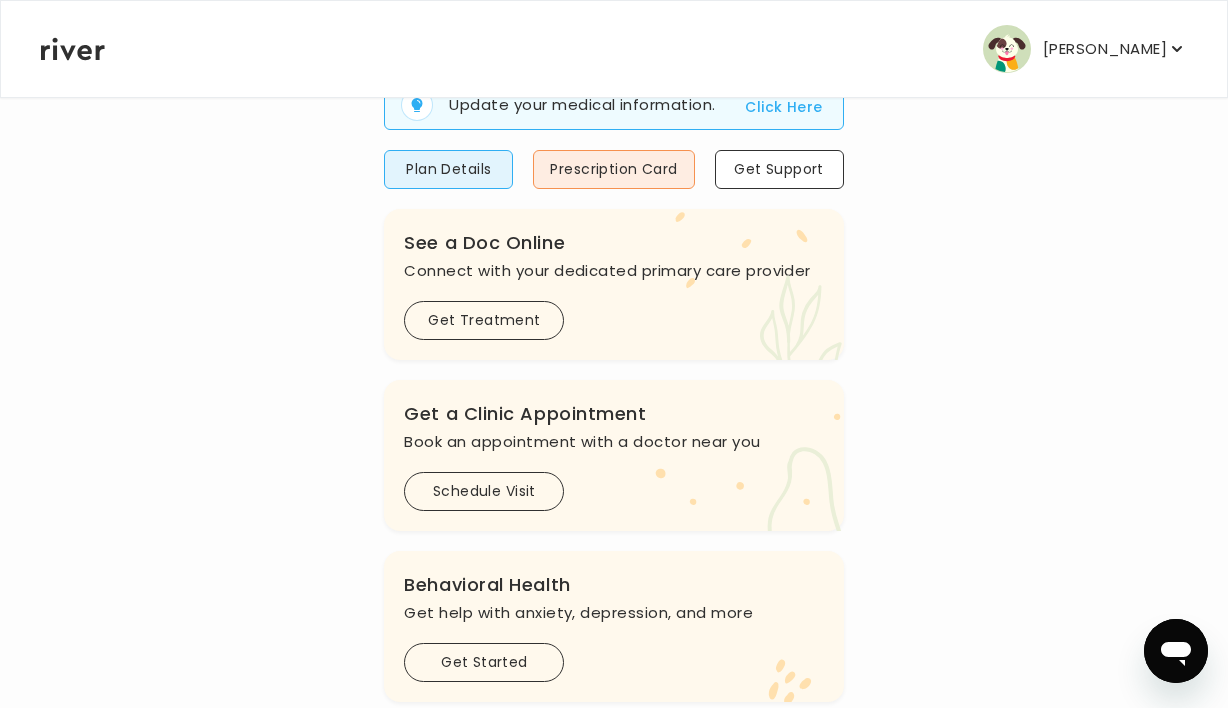scroll, scrollTop: 0, scrollLeft: 0, axis: both 